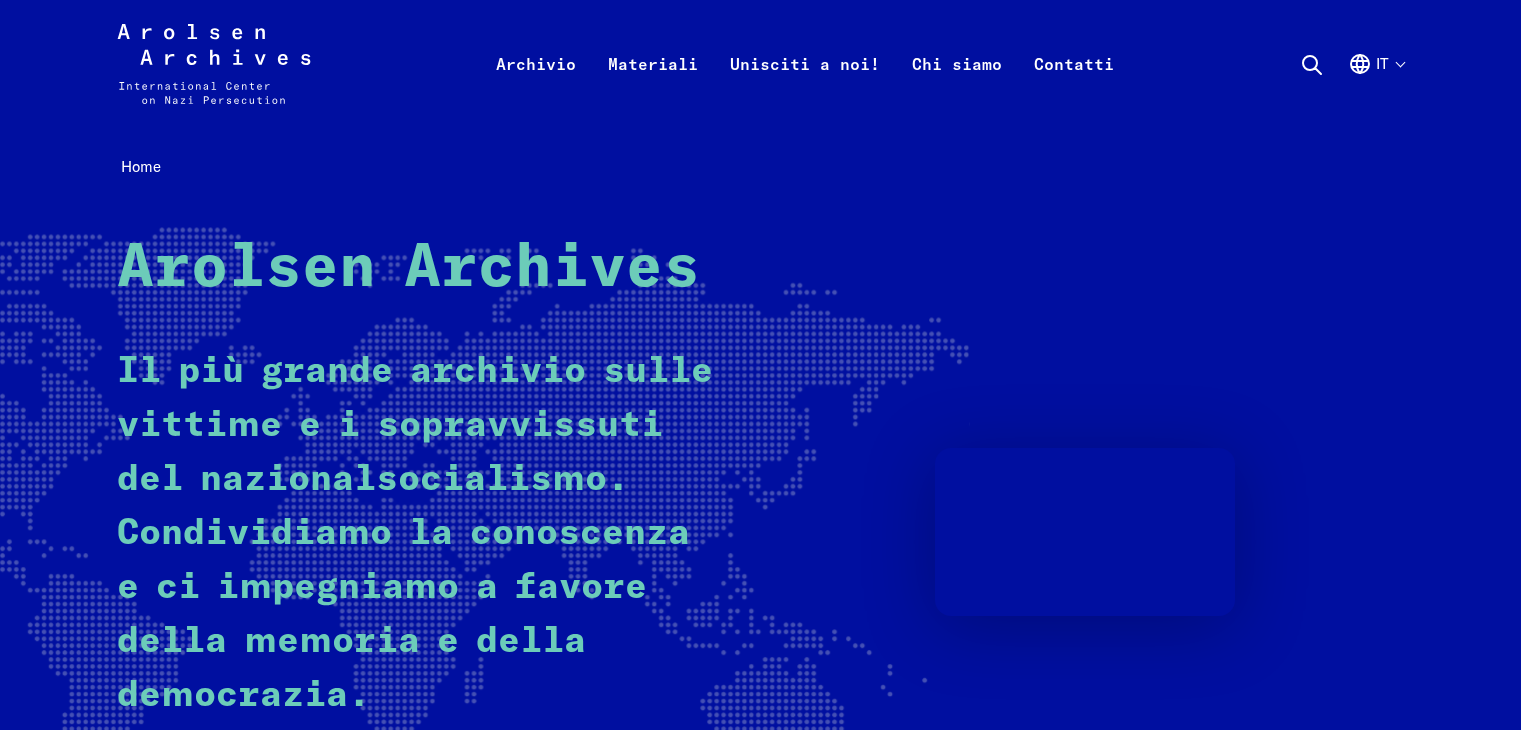 scroll, scrollTop: 0, scrollLeft: 0, axis: both 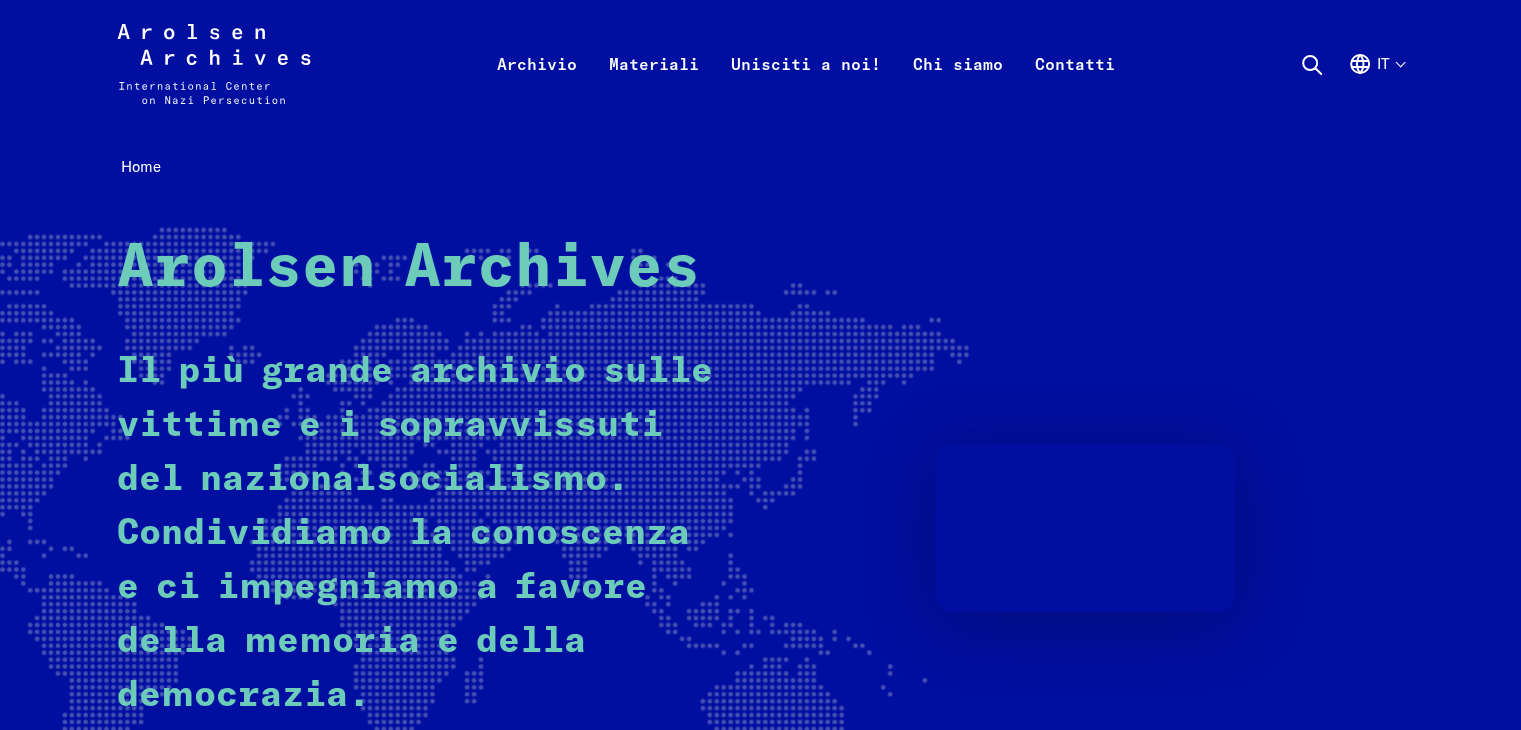 click 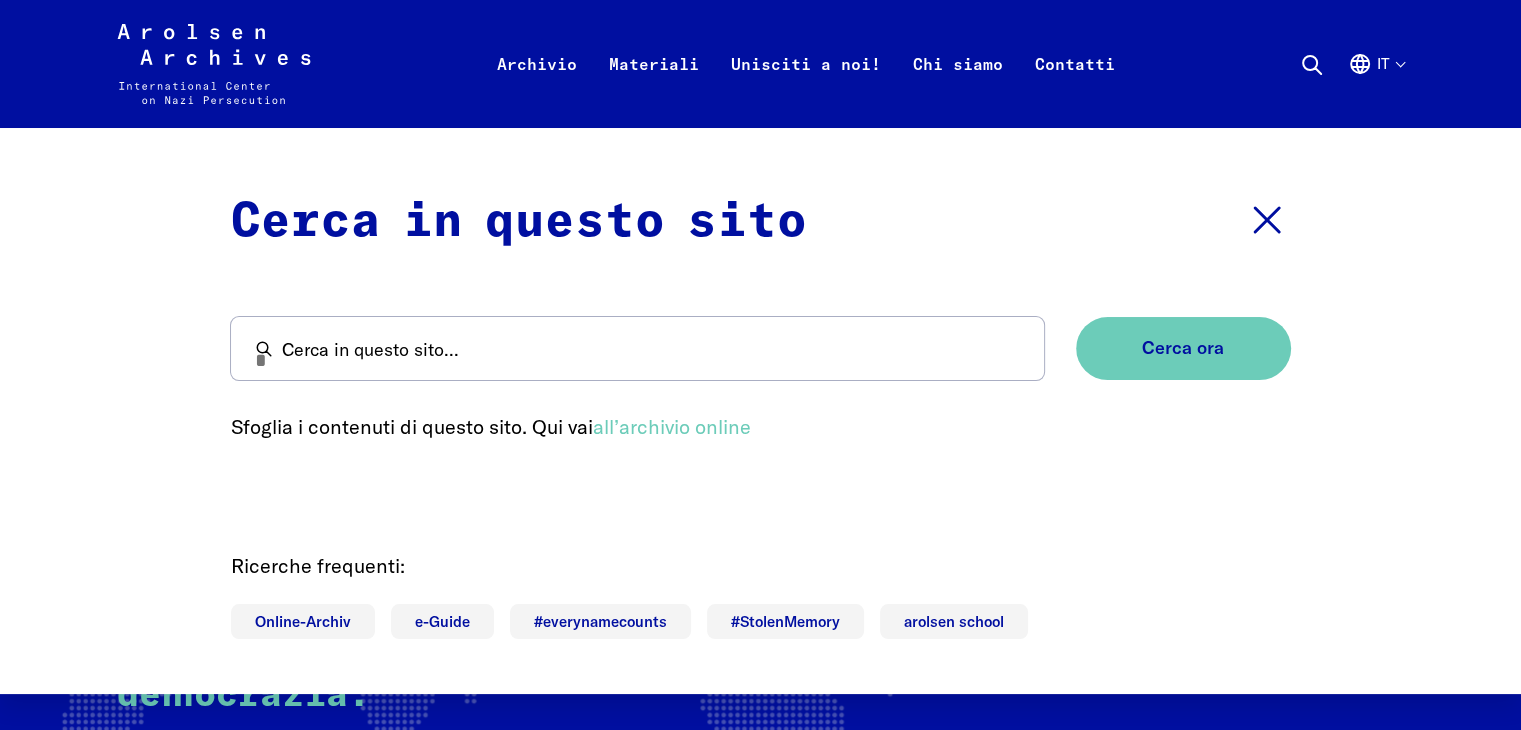 type 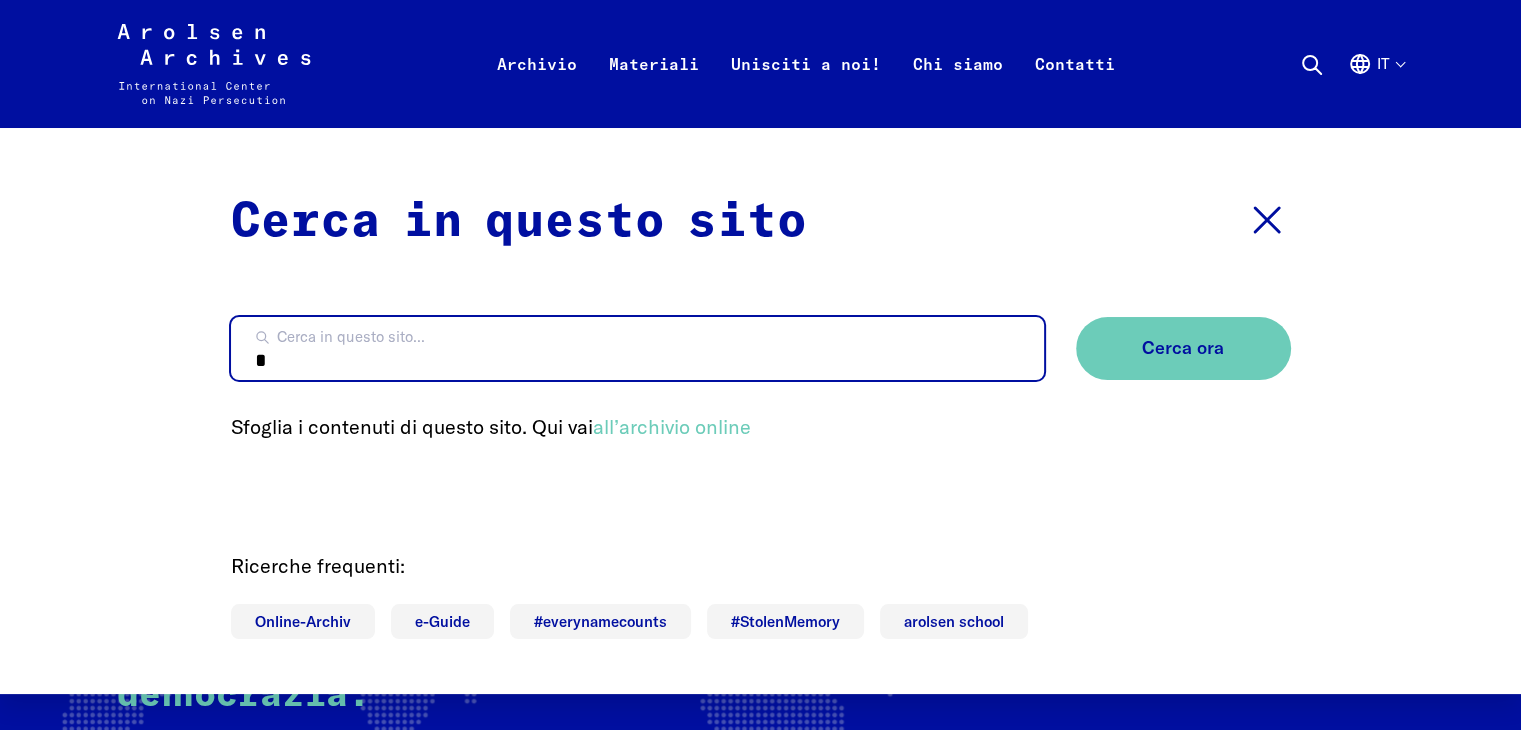 click on "*" at bounding box center [637, 348] 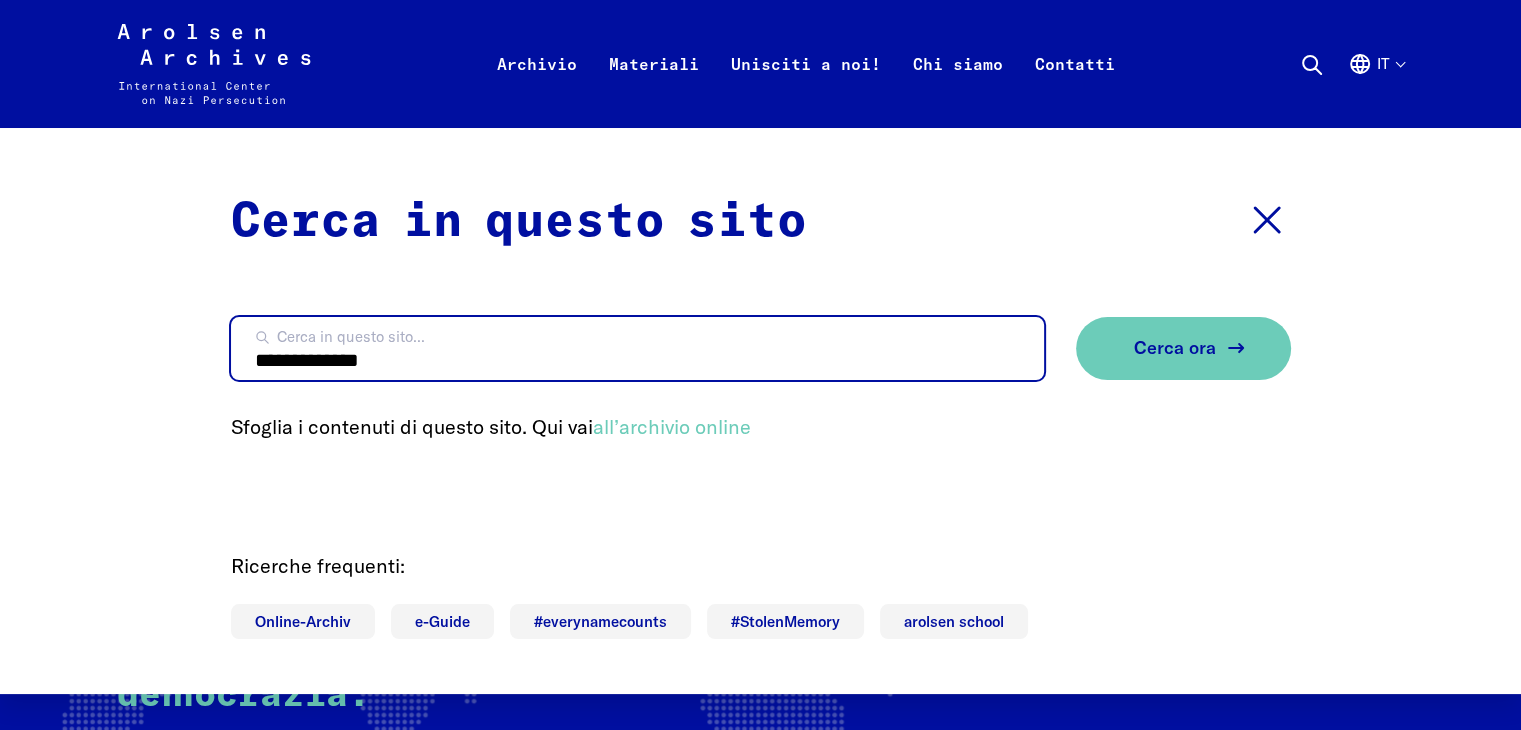 type on "**********" 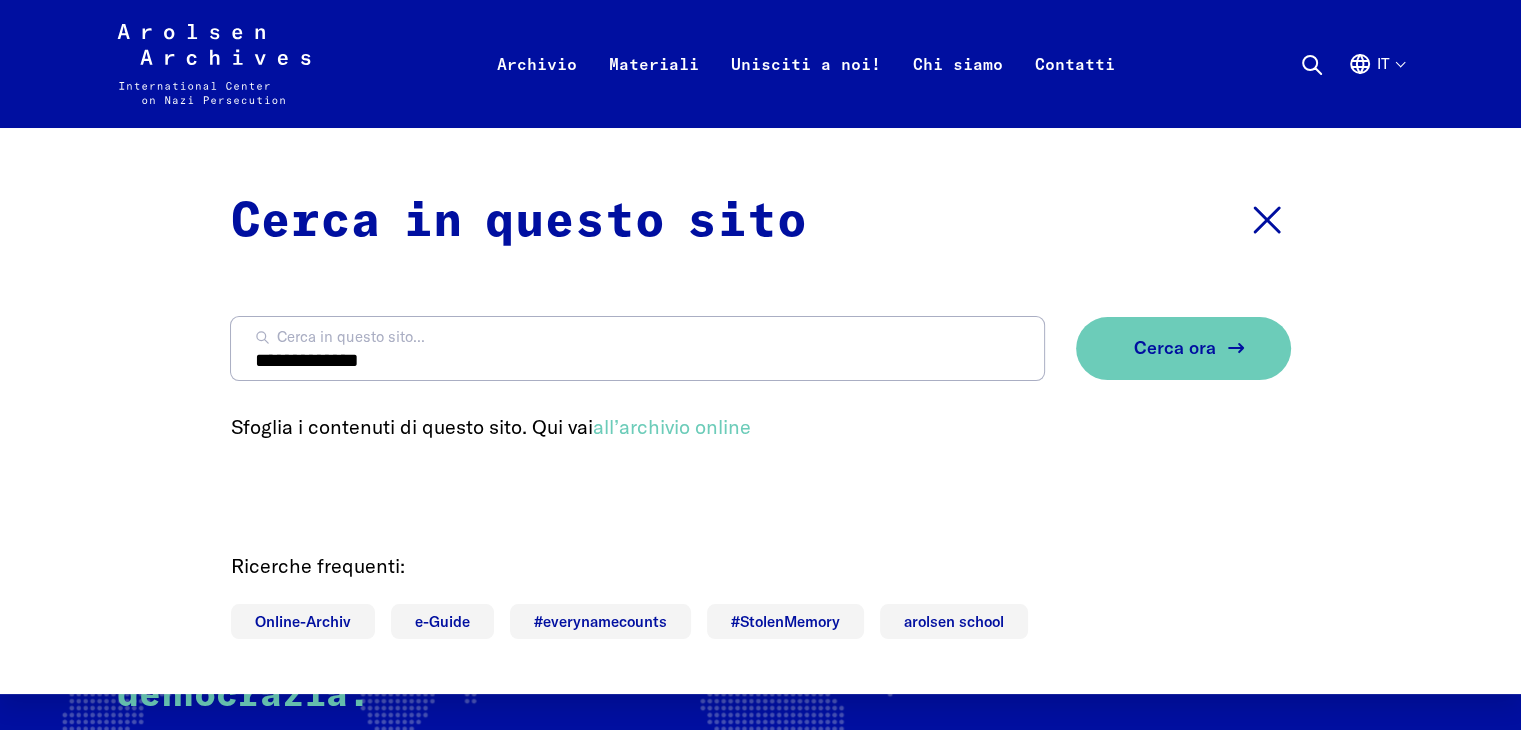 click on "Cerca ora" at bounding box center (1183, 348) 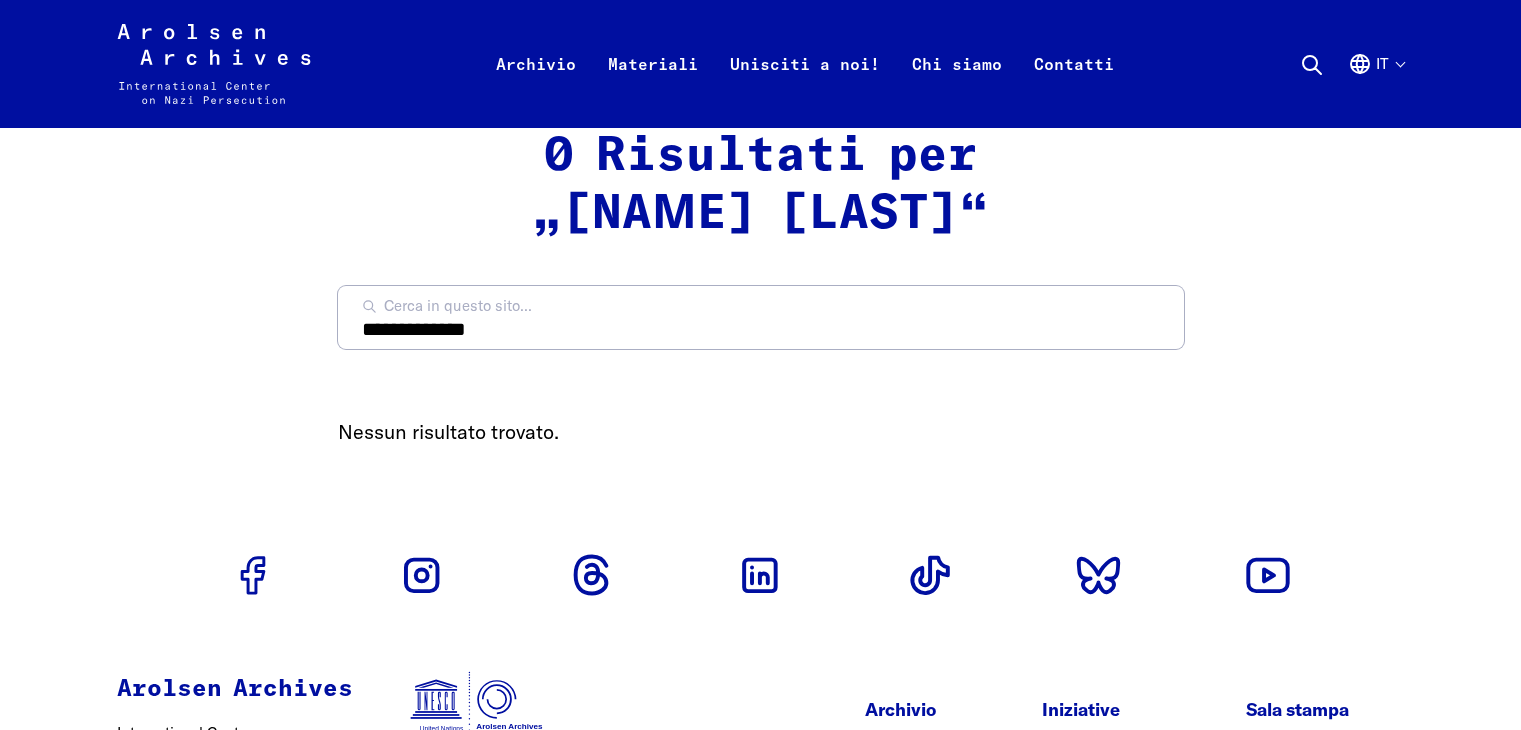 scroll, scrollTop: 0, scrollLeft: 0, axis: both 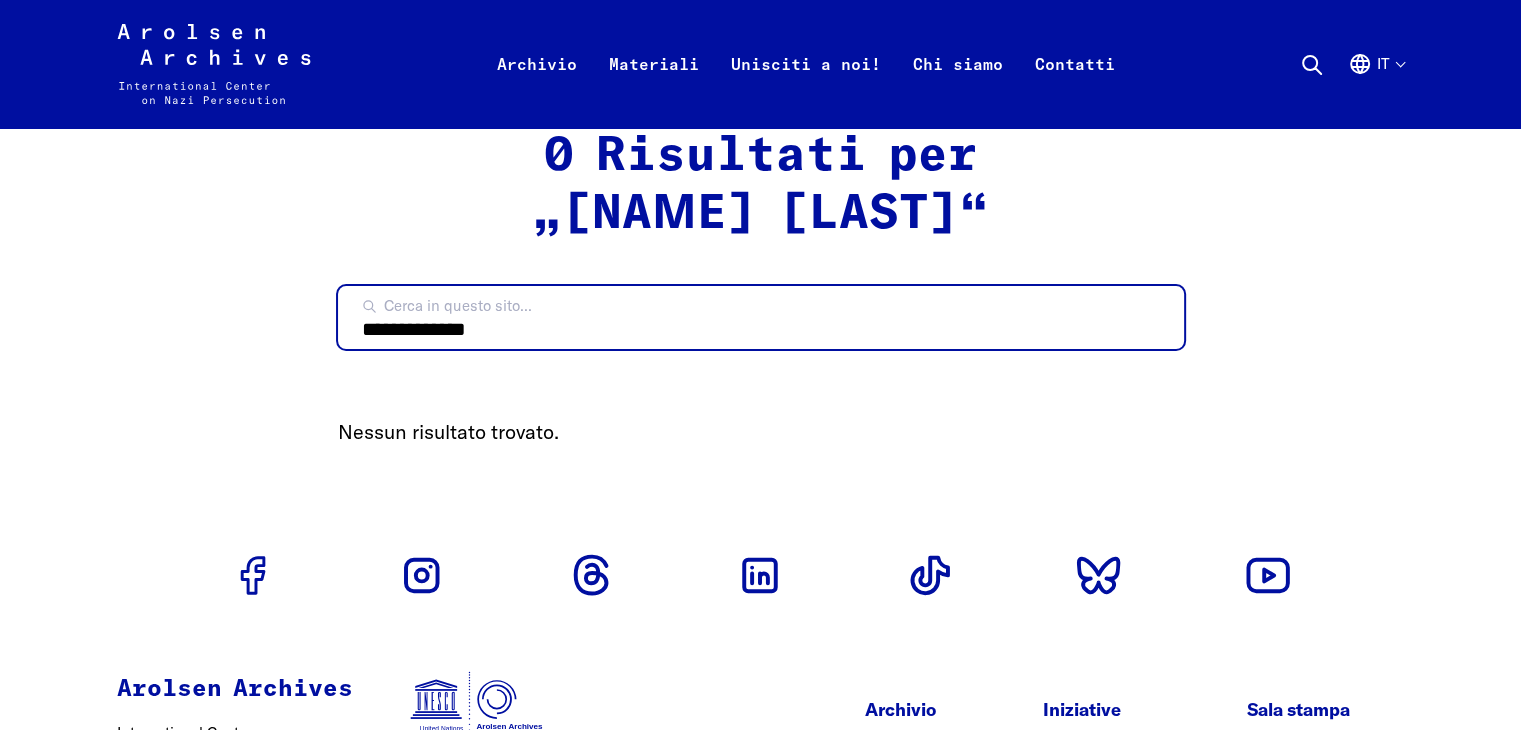 click on "**********" at bounding box center [761, 317] 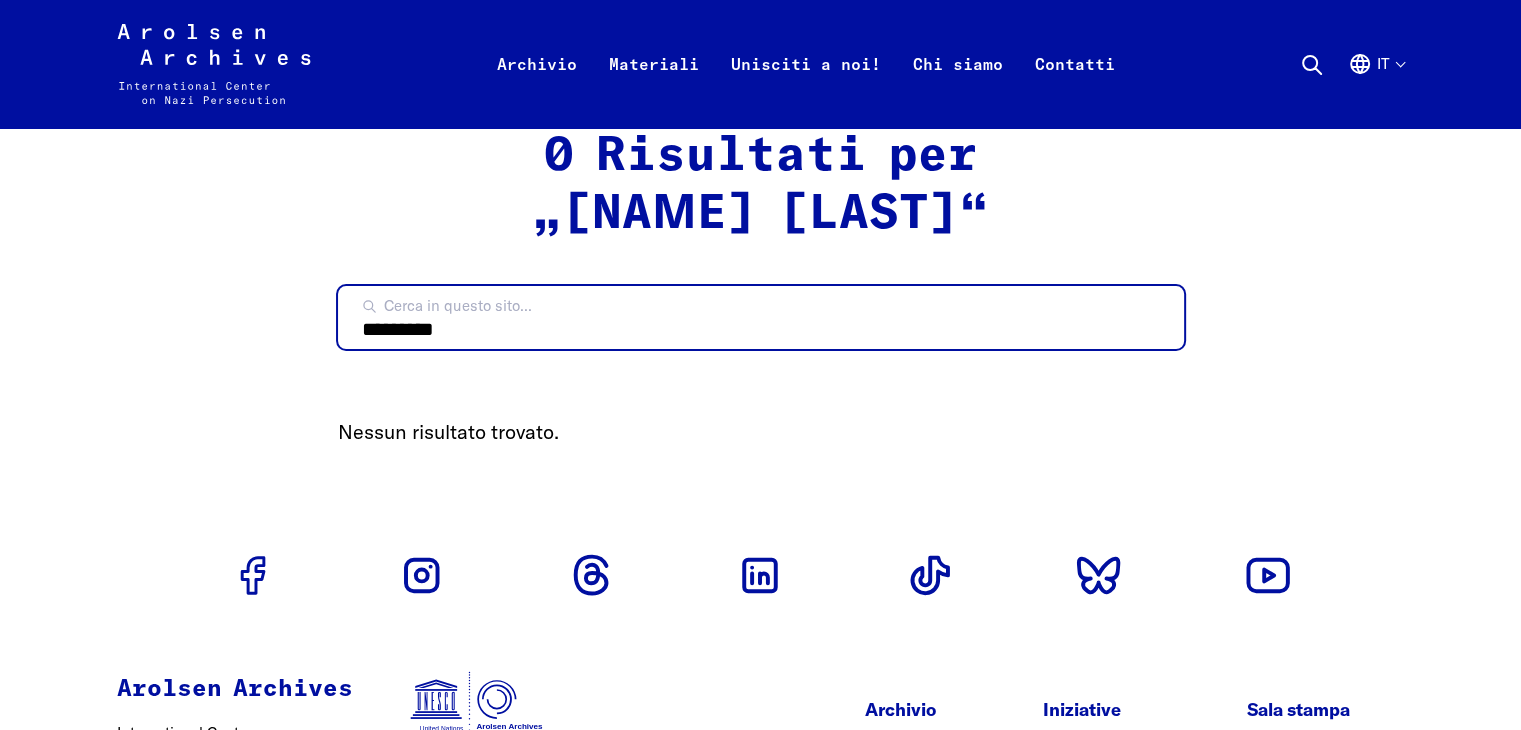 type on "********" 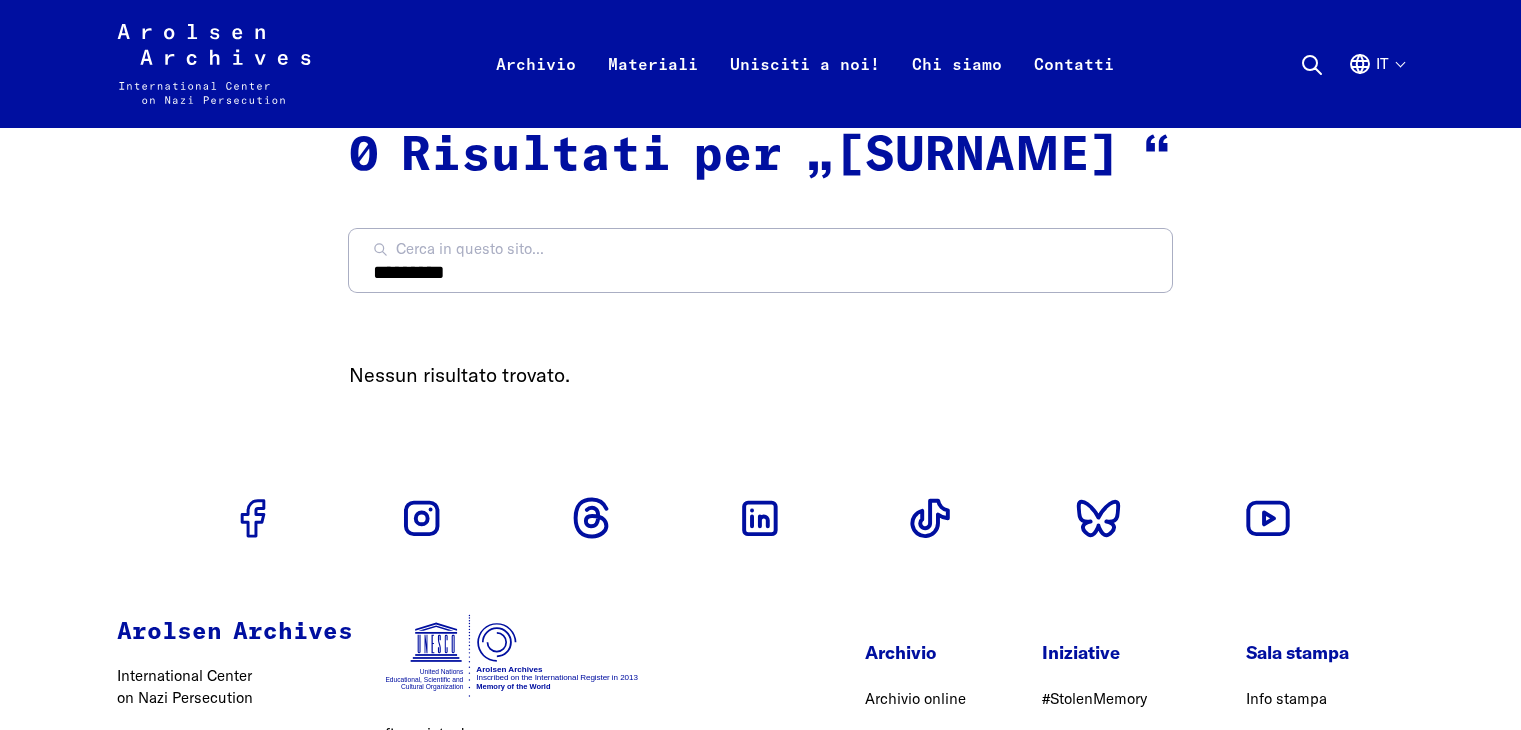 scroll, scrollTop: 0, scrollLeft: 0, axis: both 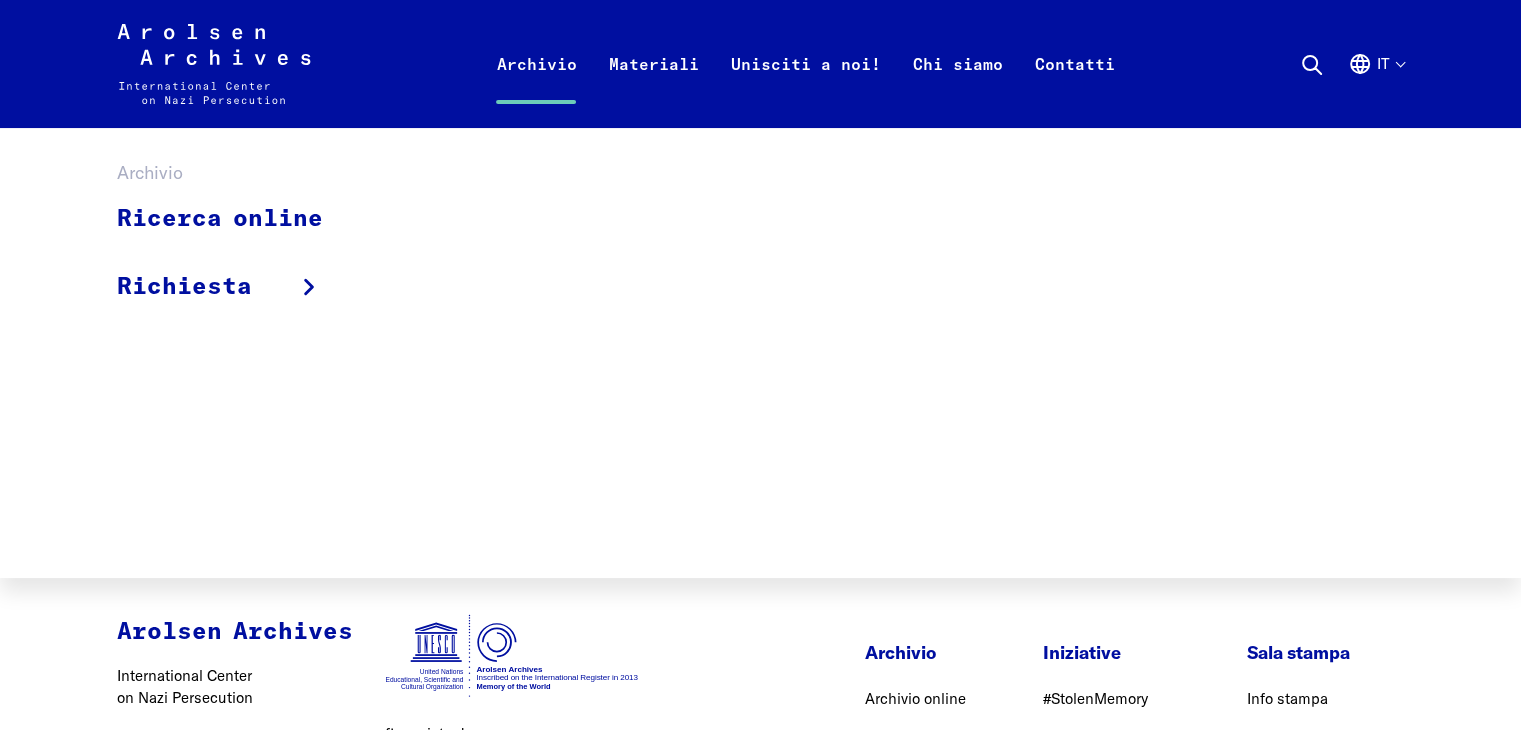click on "Archivio" at bounding box center [536, 88] 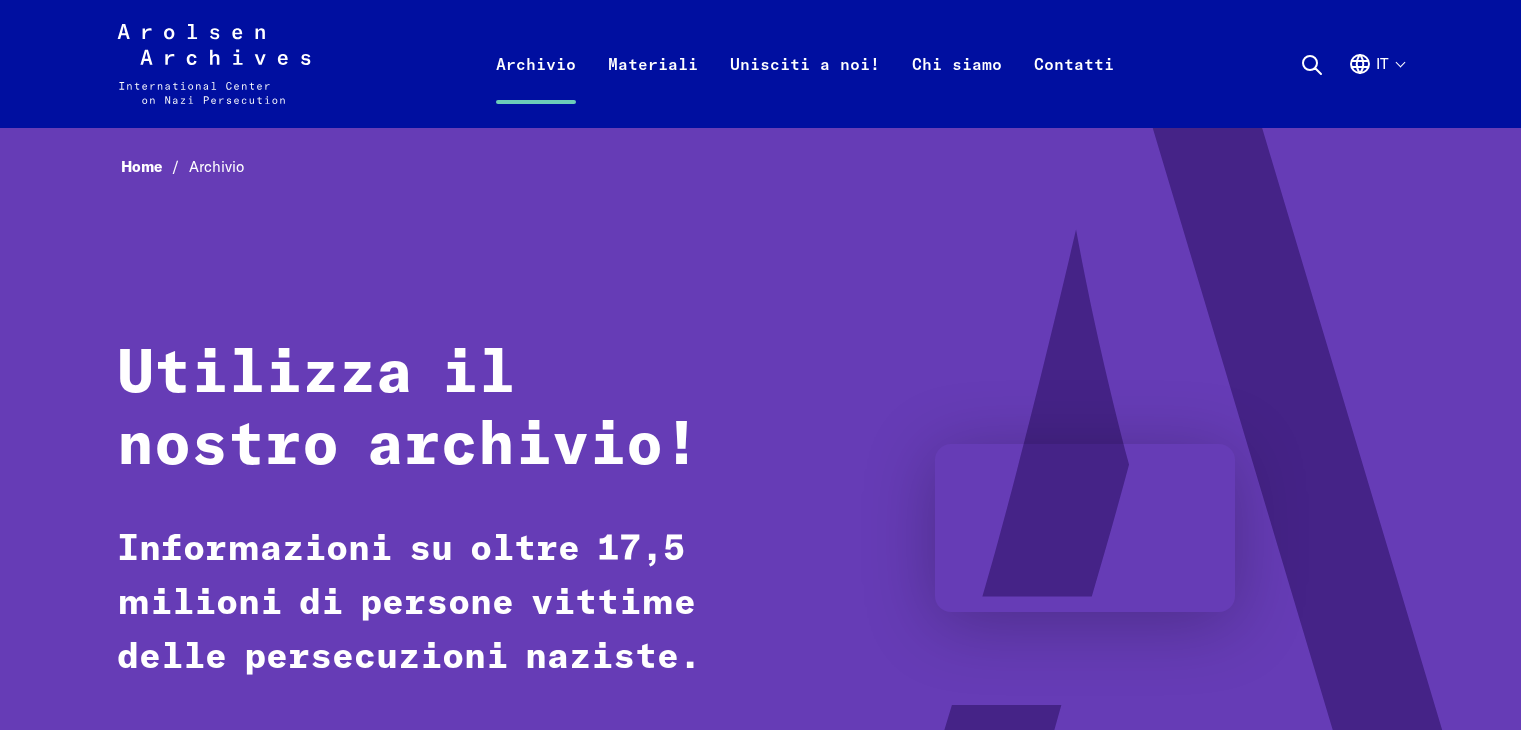 scroll, scrollTop: 0, scrollLeft: 0, axis: both 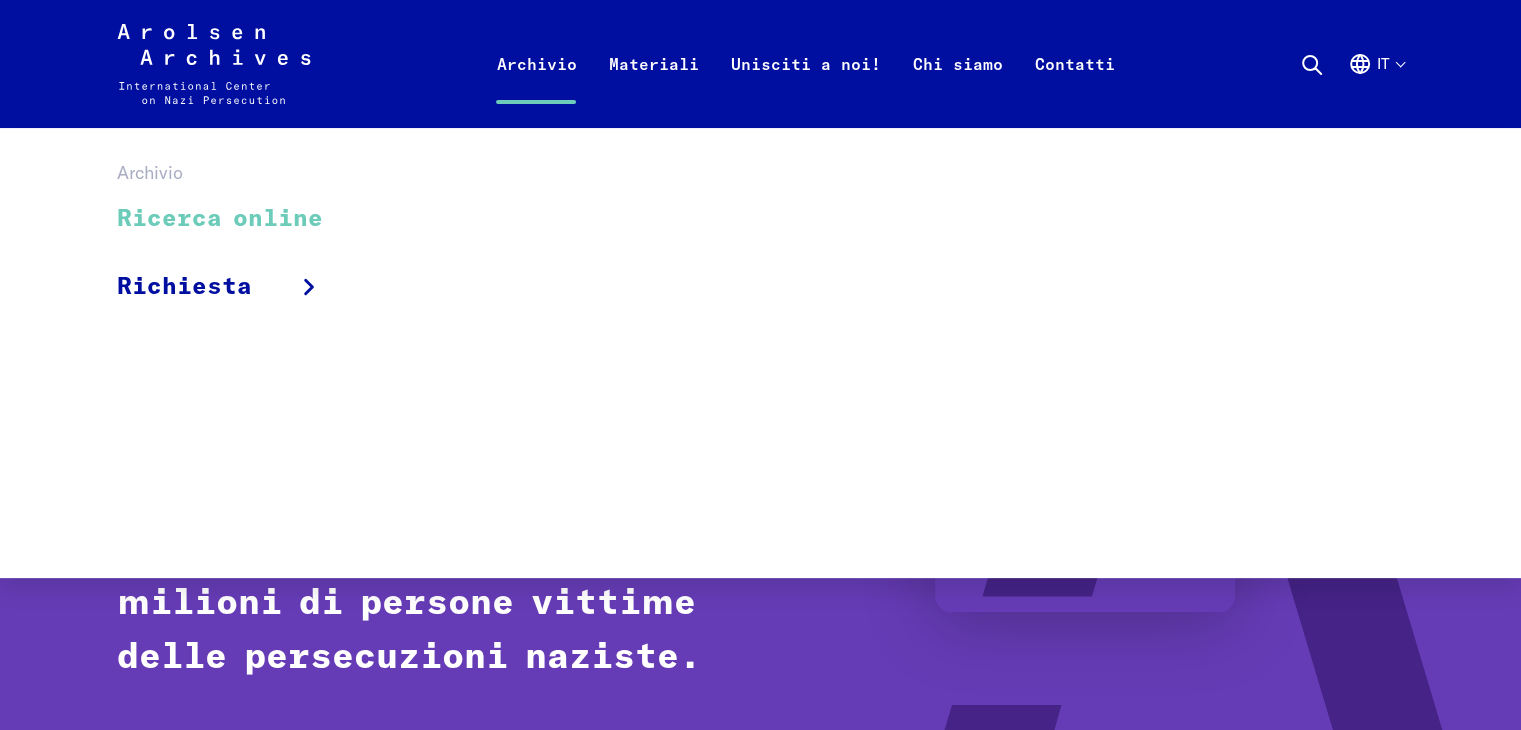 click on "Ricerca online" at bounding box center [233, 219] 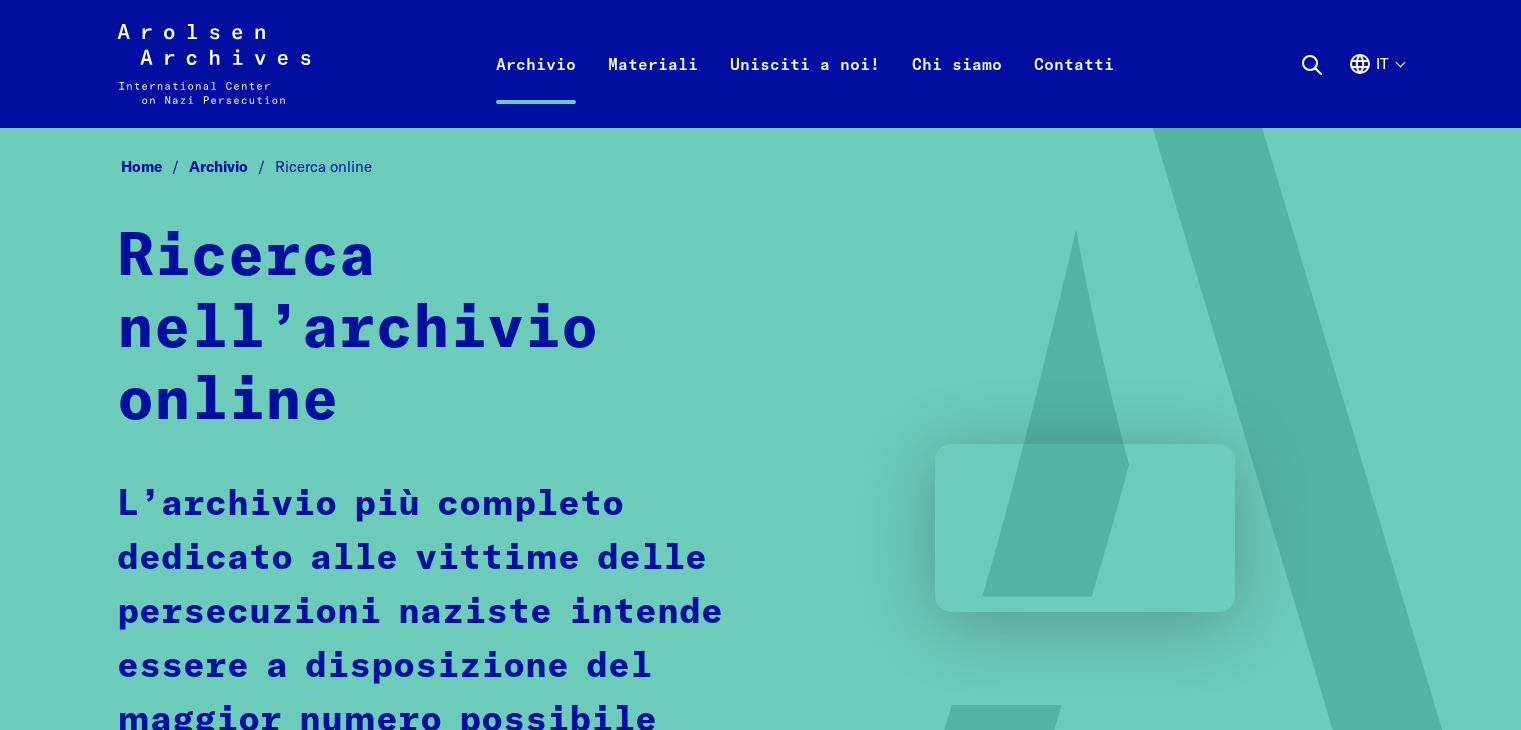 scroll, scrollTop: 0, scrollLeft: 0, axis: both 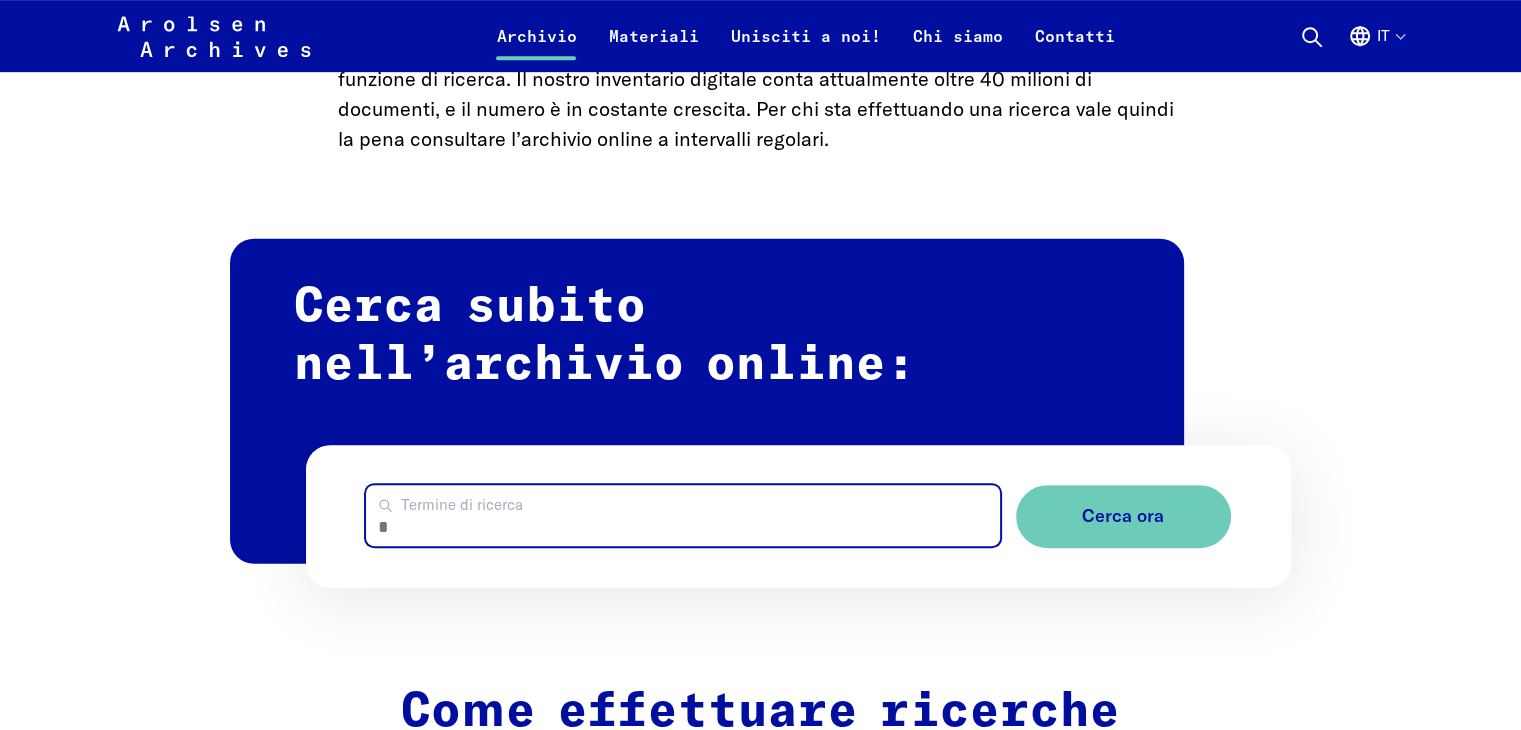 click on "Termine di ricerca" at bounding box center [682, 515] 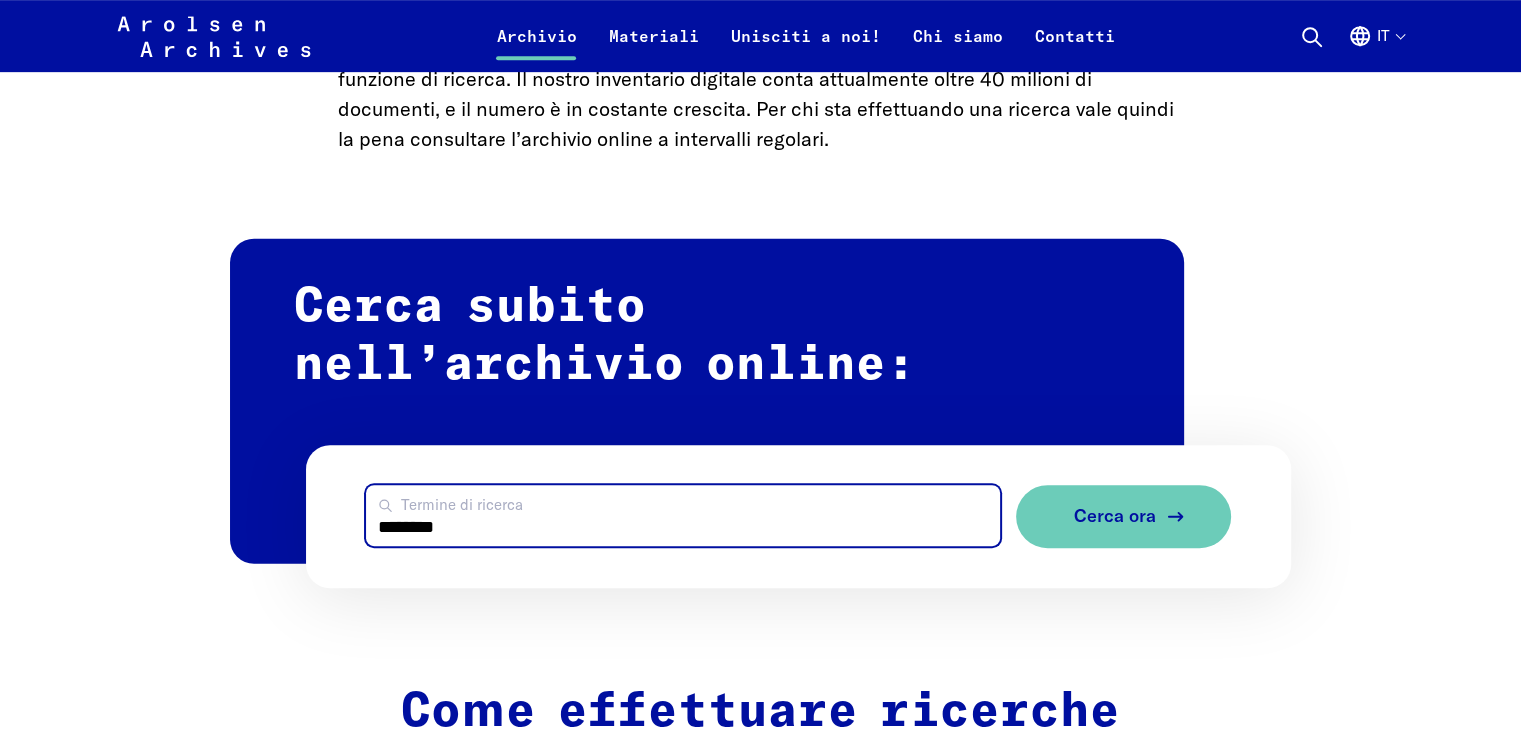 type on "********" 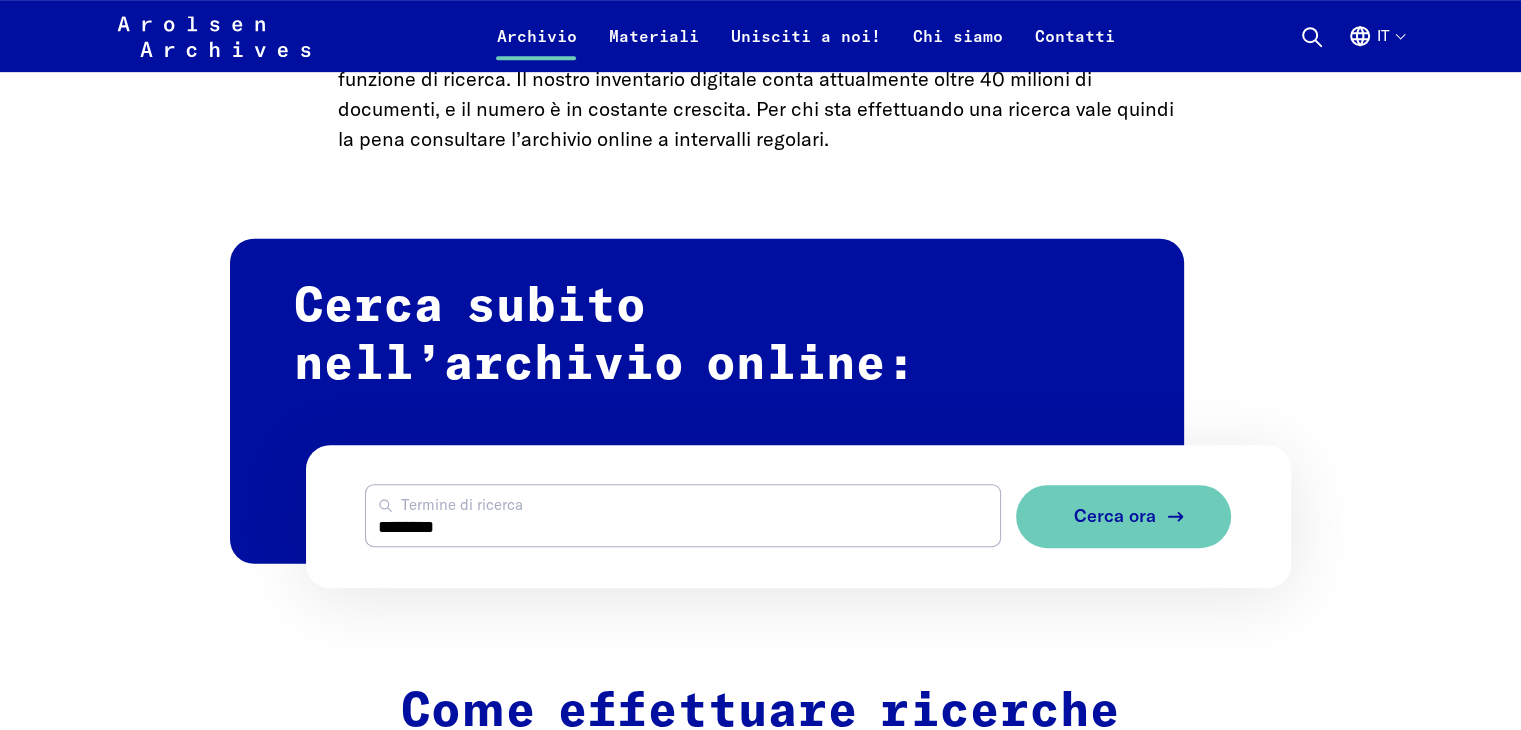 click on "Cerca ora" at bounding box center [1115, 516] 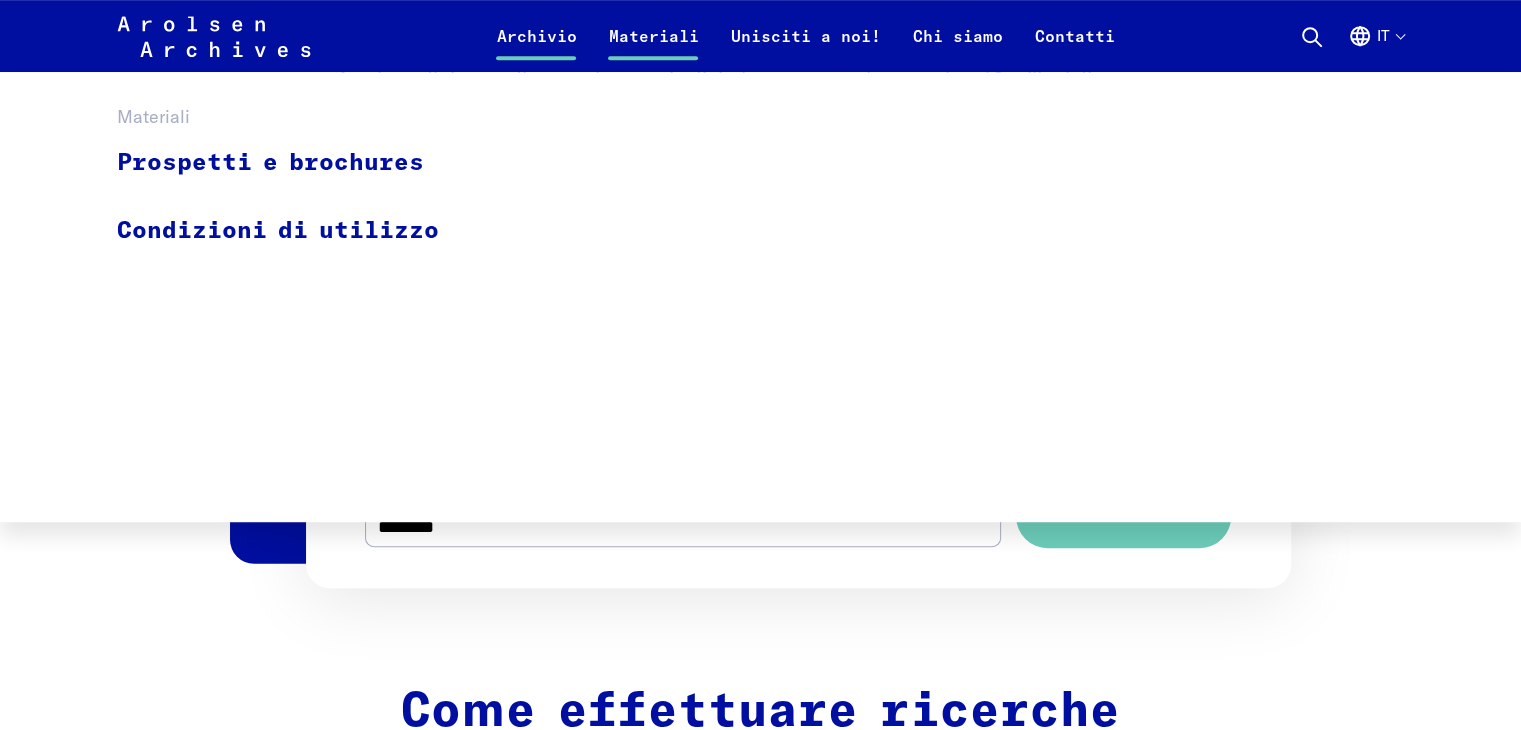 click on "Materiali" at bounding box center (653, 48) 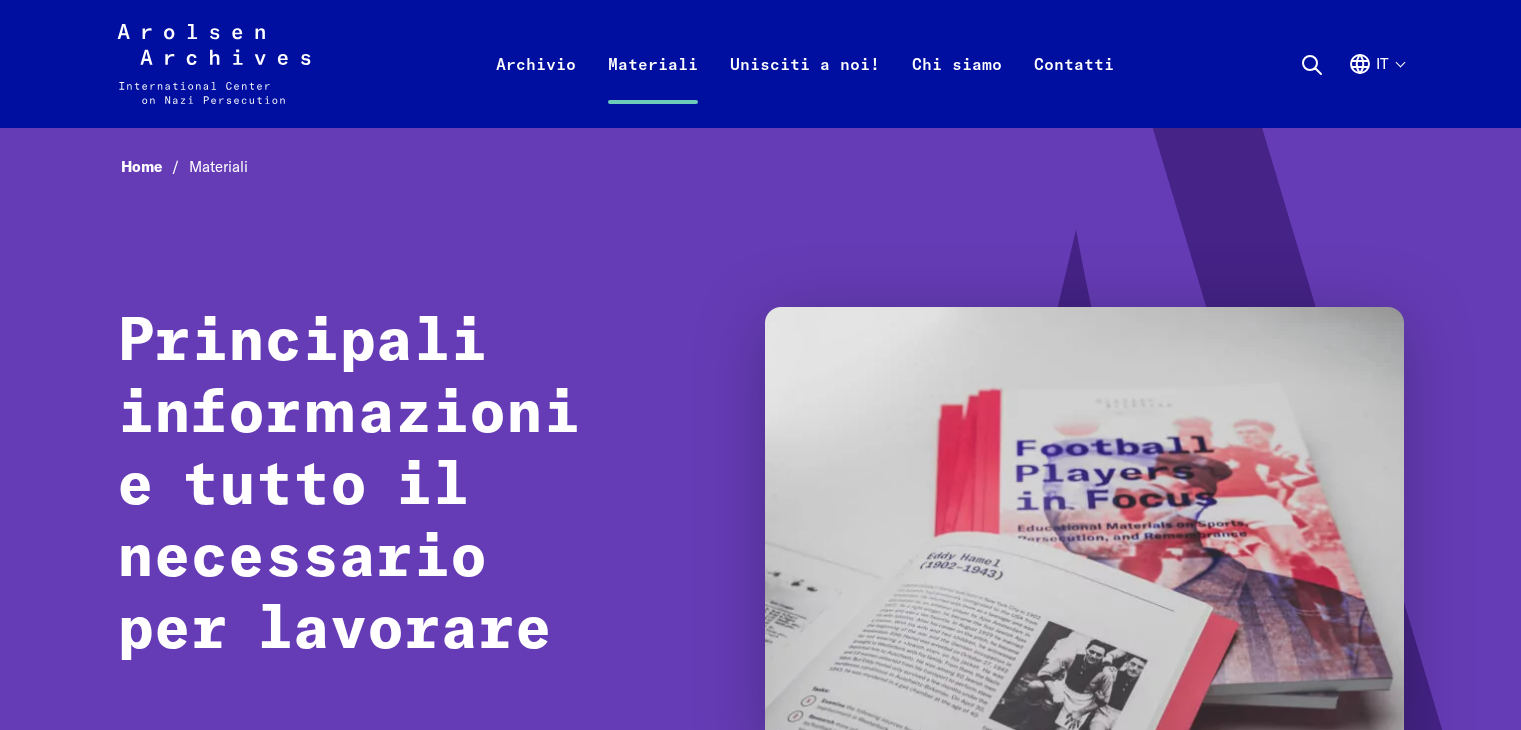 scroll, scrollTop: 0, scrollLeft: 0, axis: both 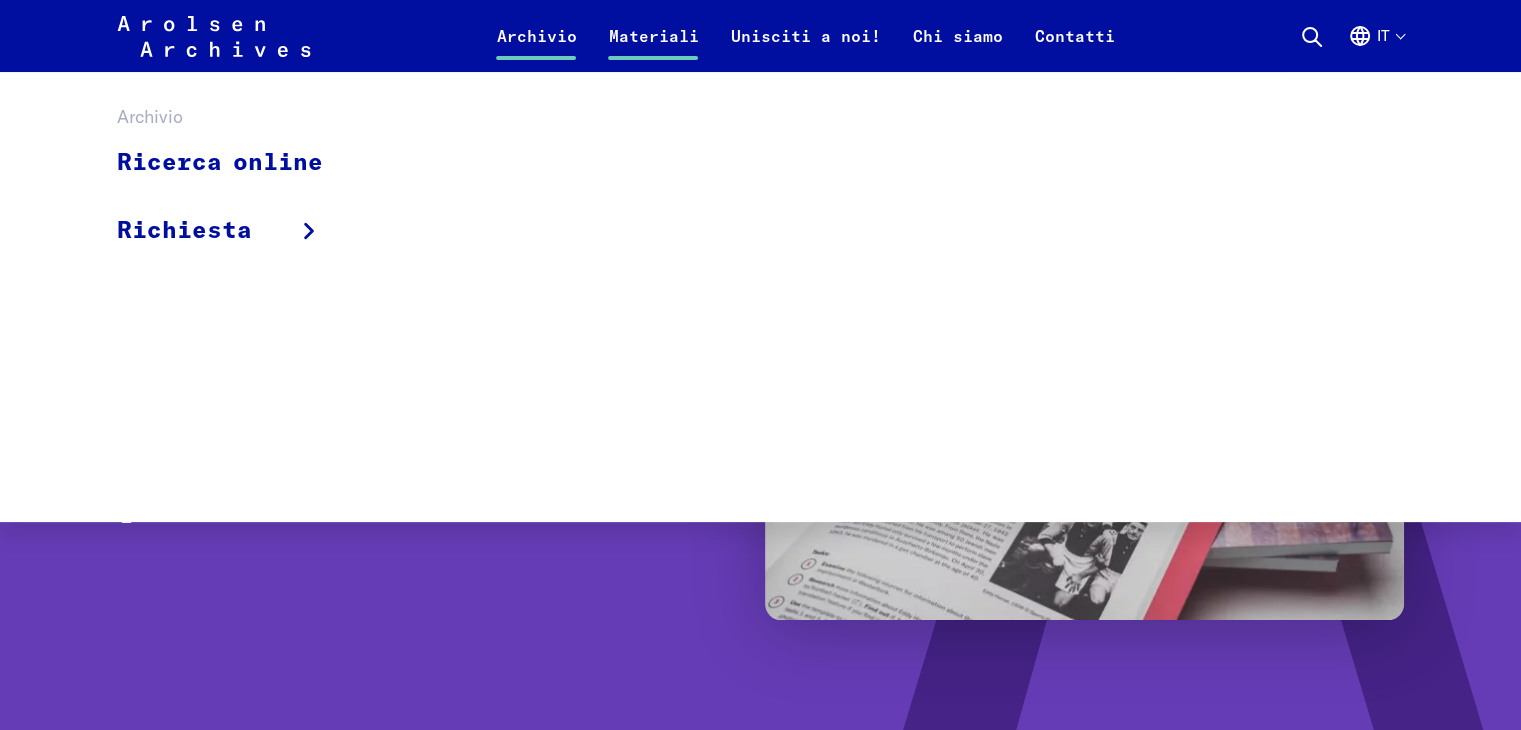 click on "Archivio" at bounding box center (536, 48) 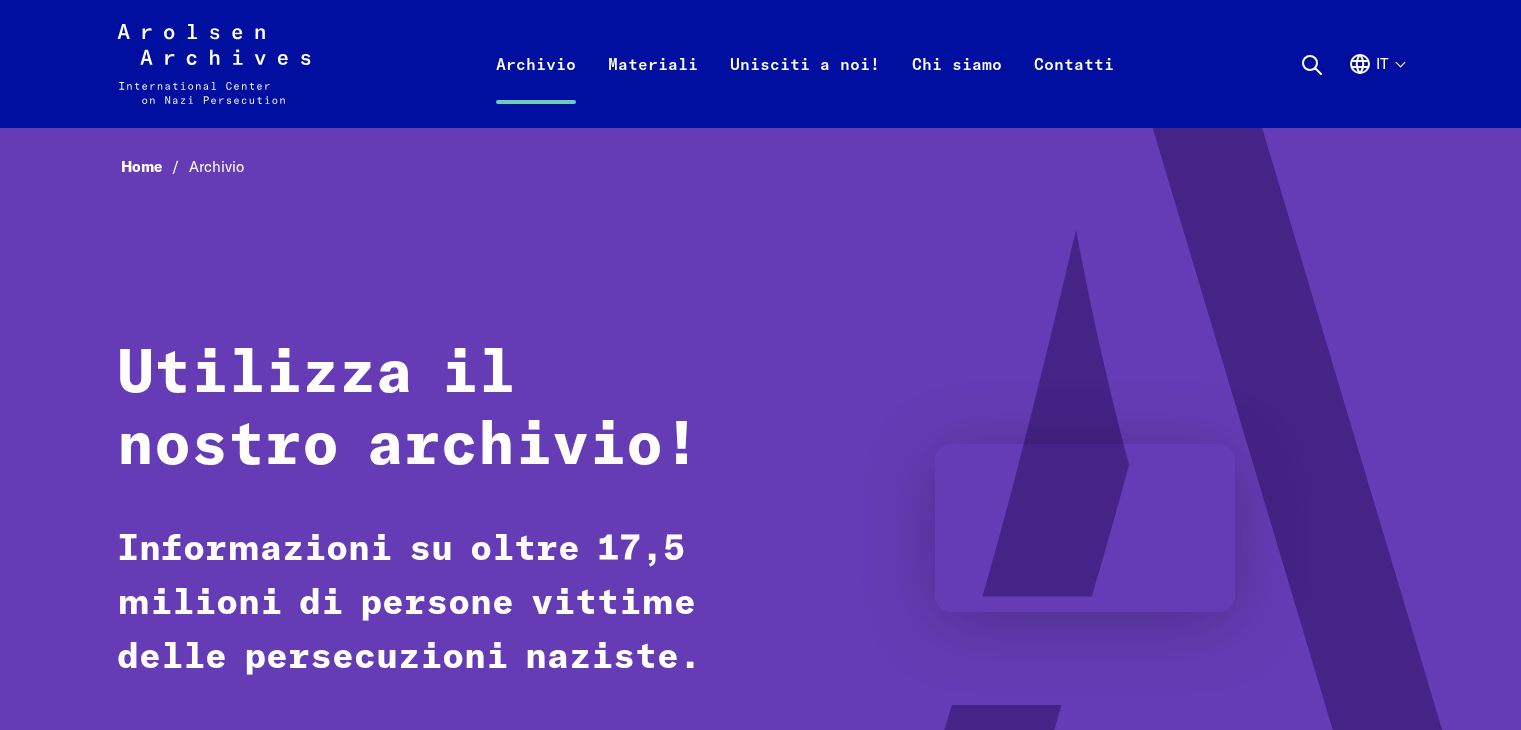 scroll, scrollTop: 0, scrollLeft: 0, axis: both 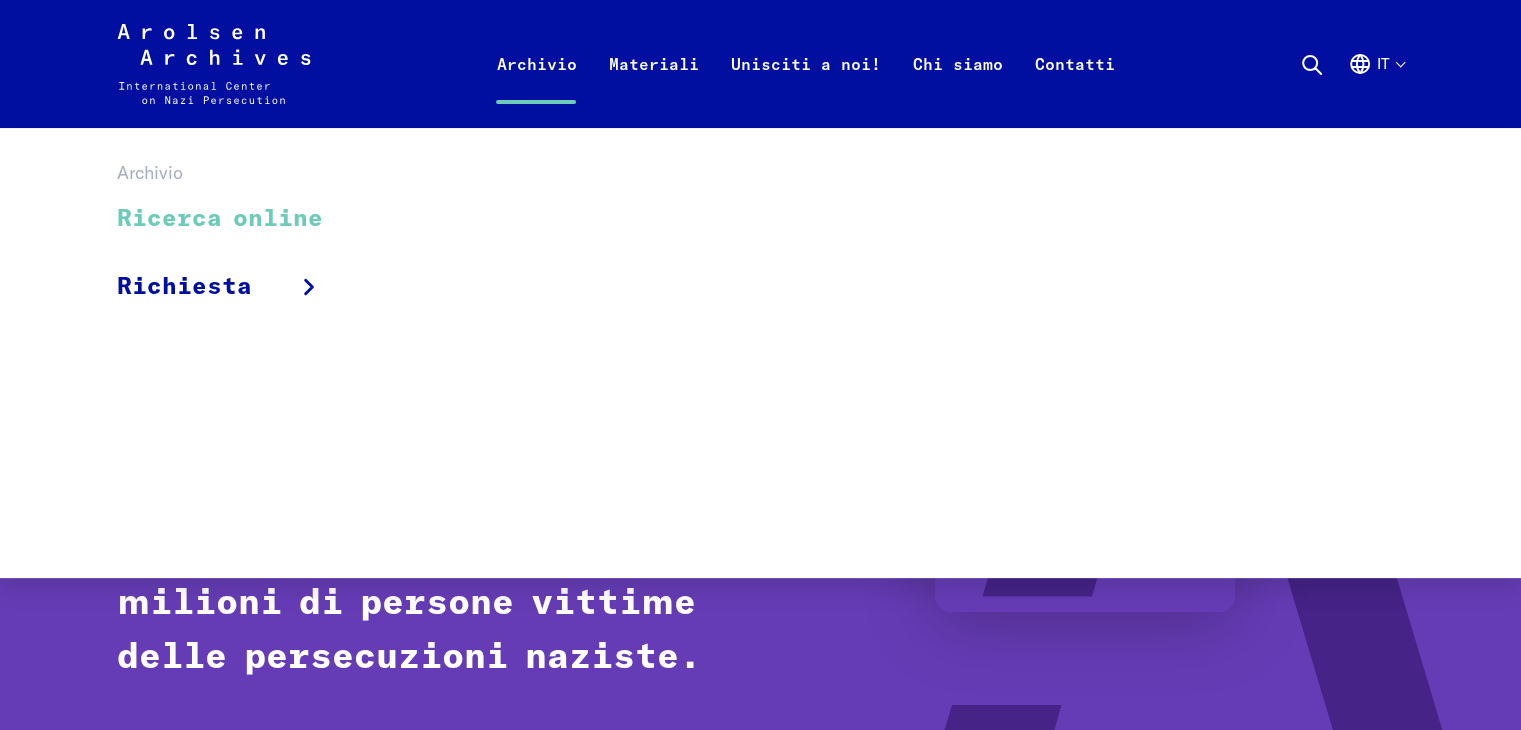 click on "Ricerca online" at bounding box center [233, 219] 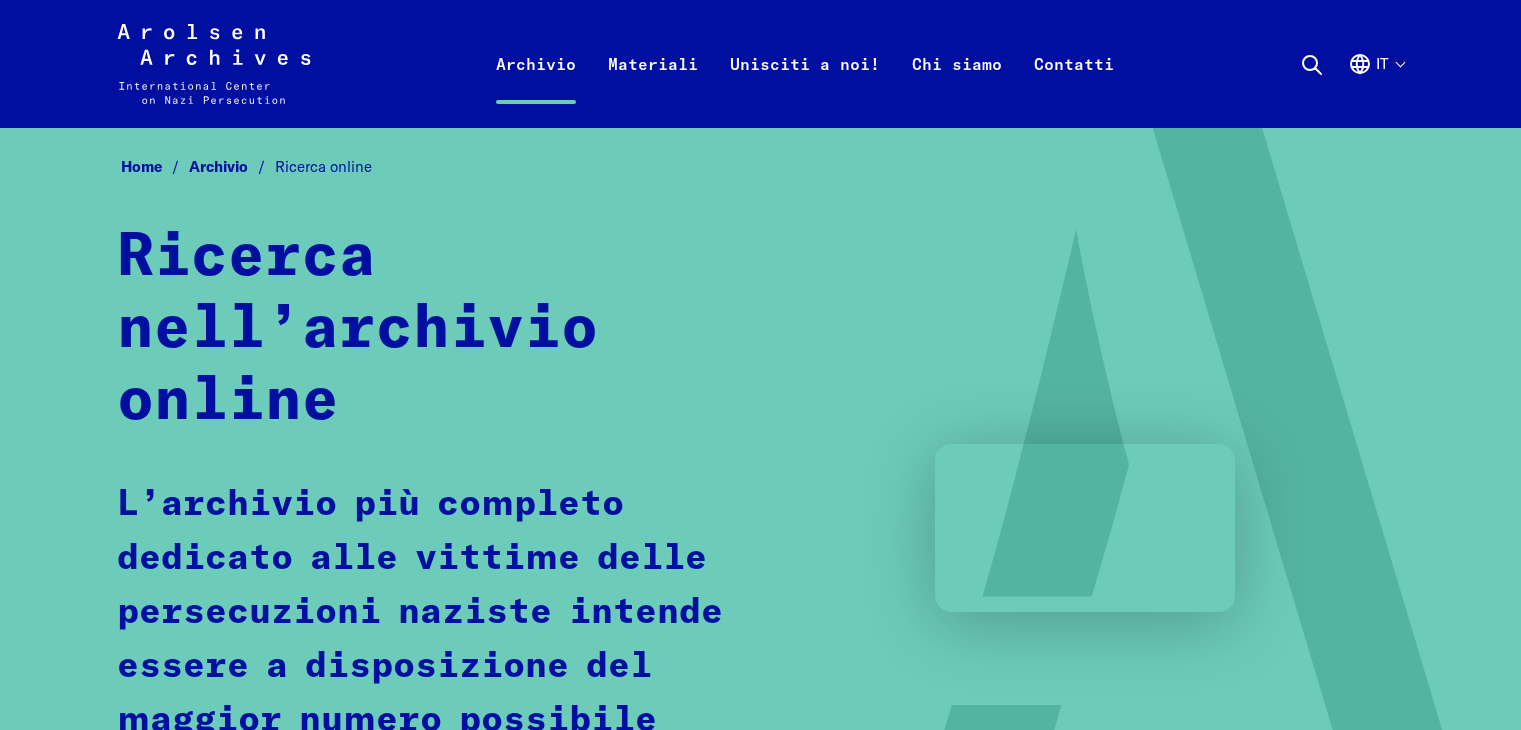 scroll, scrollTop: 0, scrollLeft: 0, axis: both 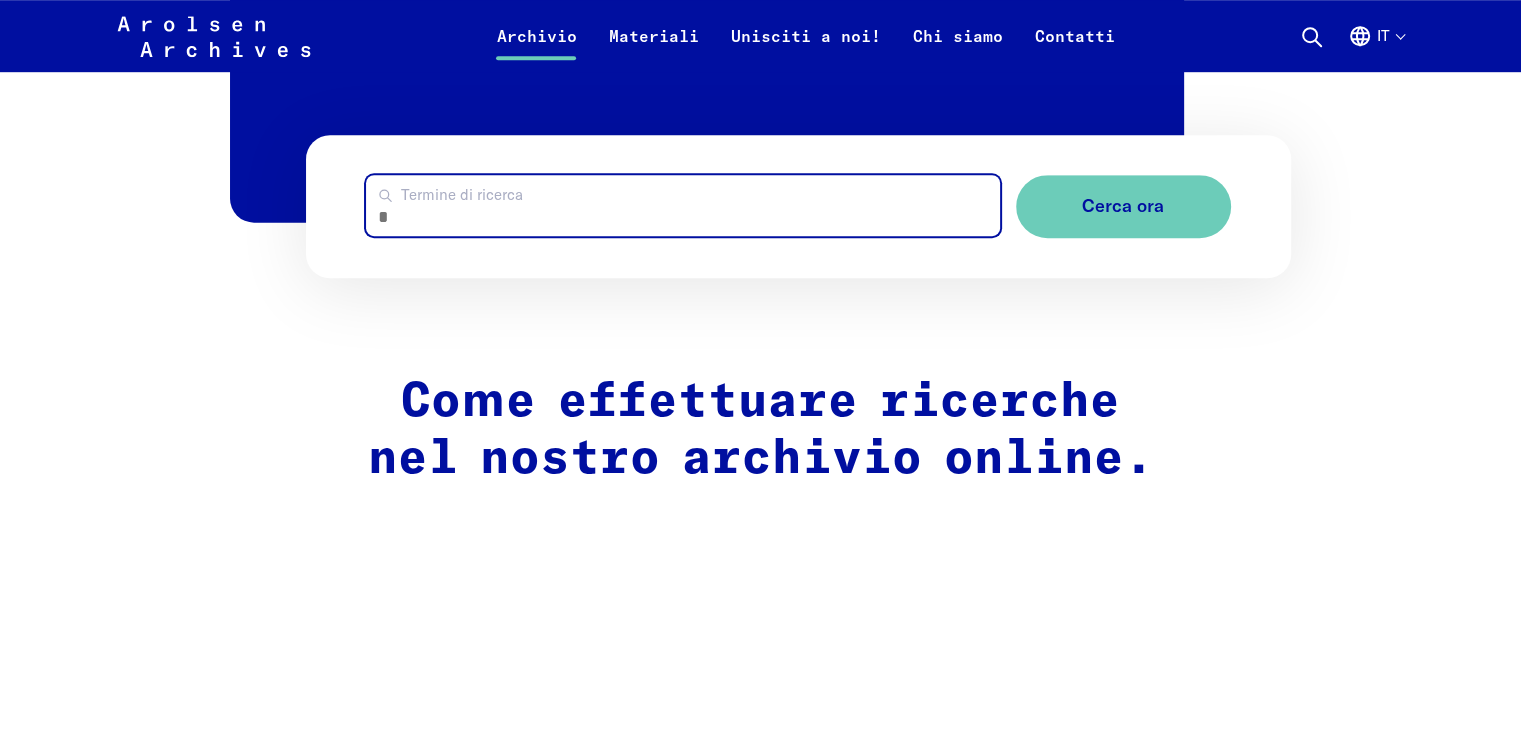 click on "Termine di ricerca" at bounding box center [682, 205] 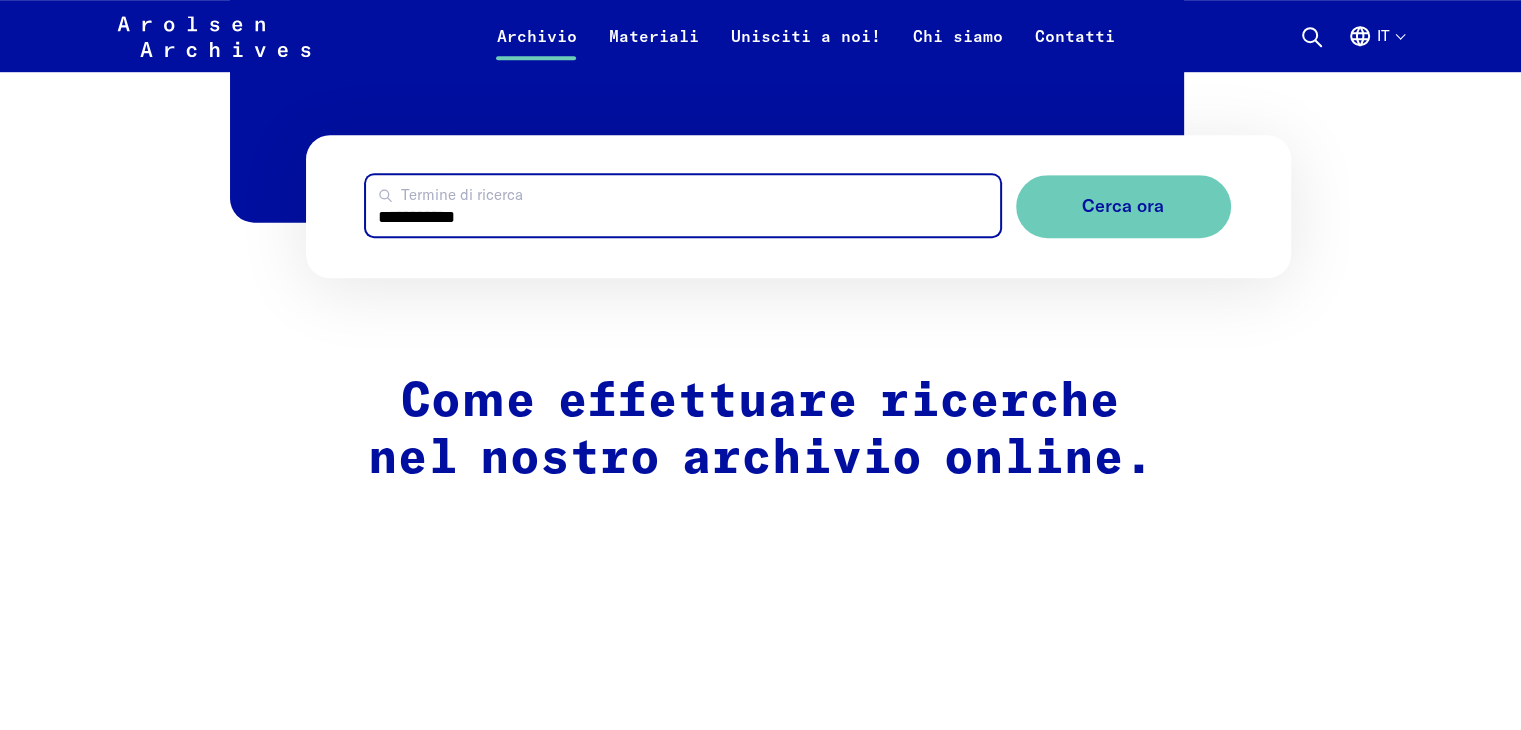 type on "**********" 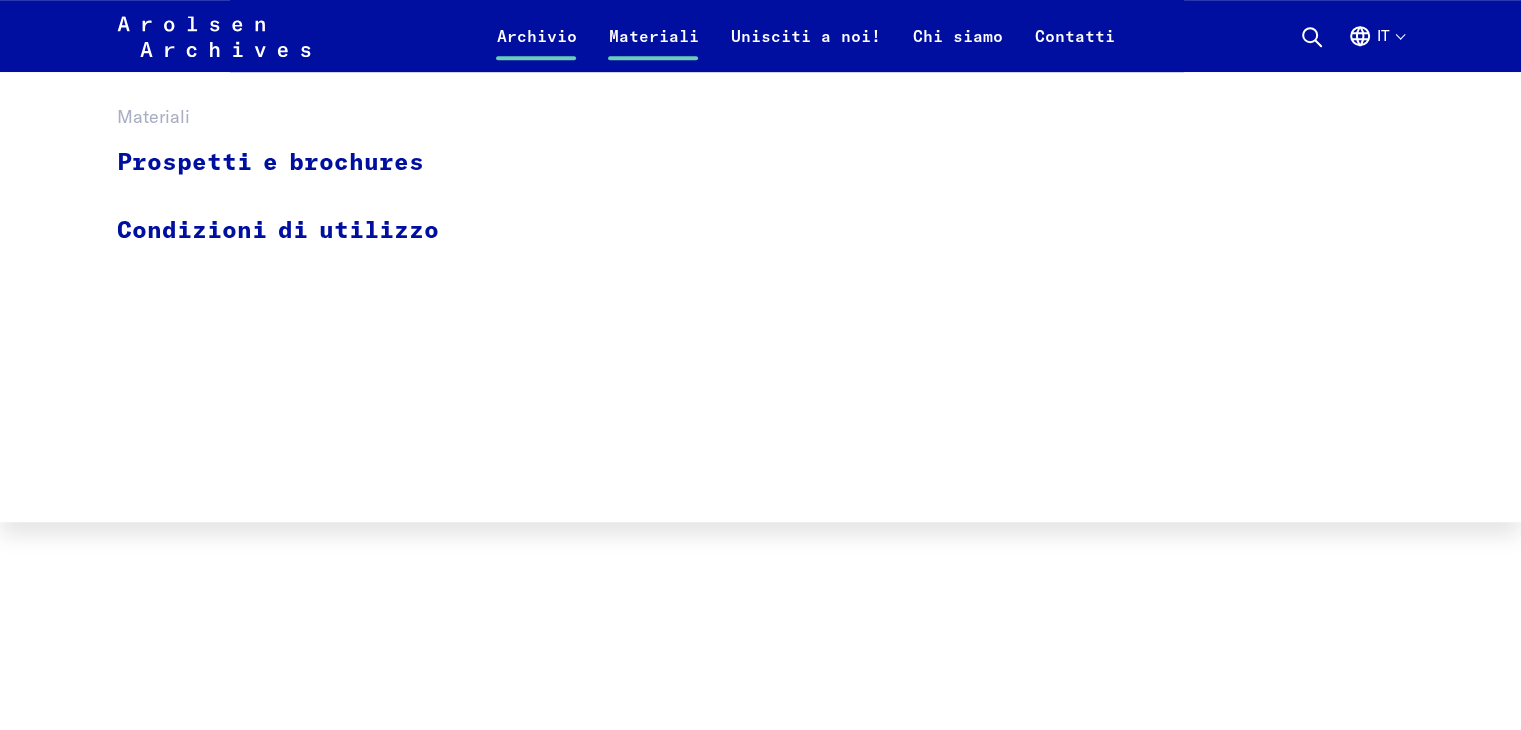 click on "Materiali" at bounding box center [653, 48] 